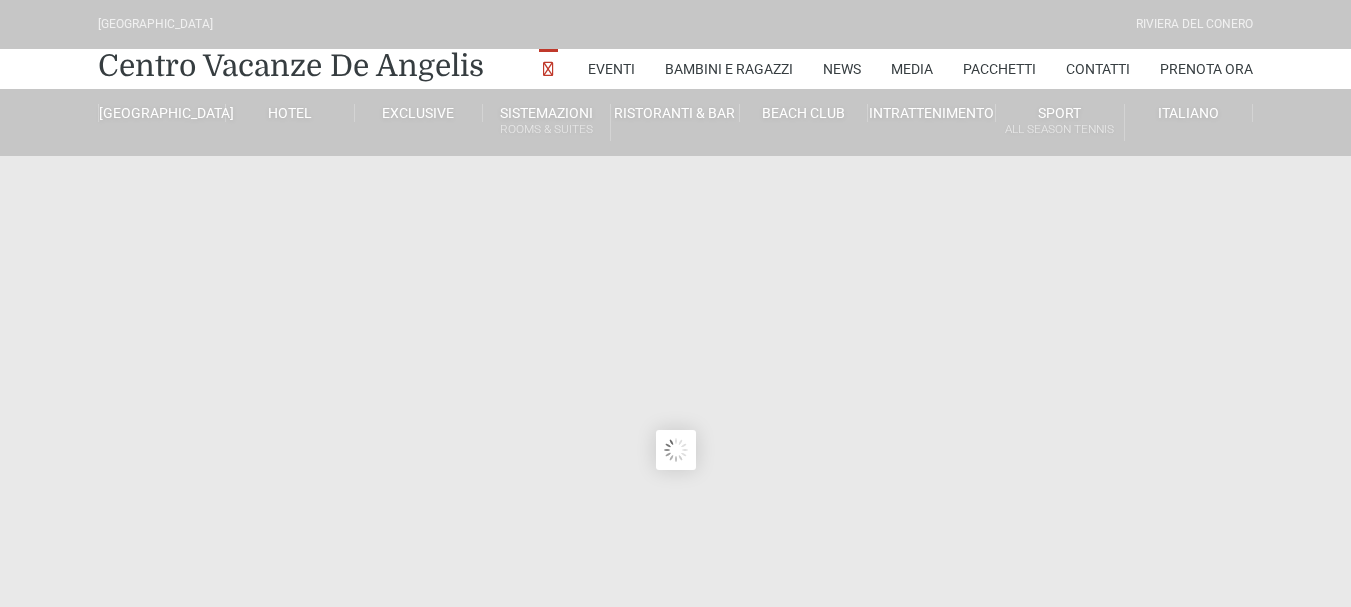 scroll, scrollTop: 0, scrollLeft: 0, axis: both 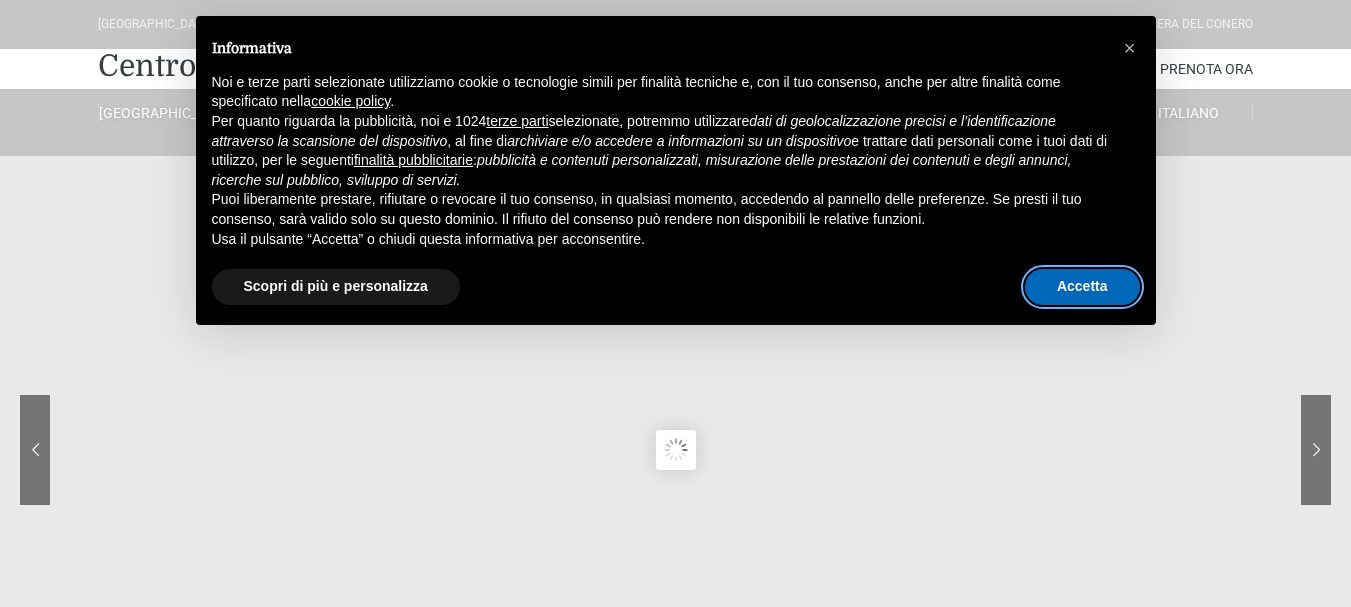 click on "Accetta" at bounding box center [1082, 287] 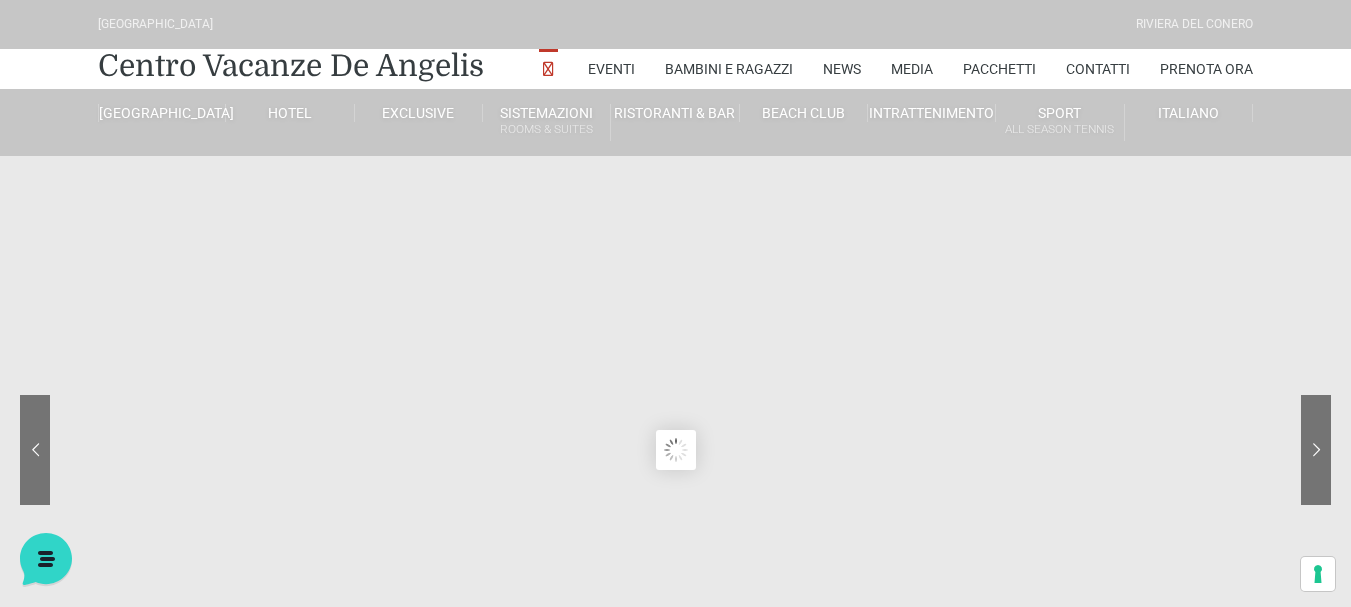 scroll, scrollTop: 0, scrollLeft: 0, axis: both 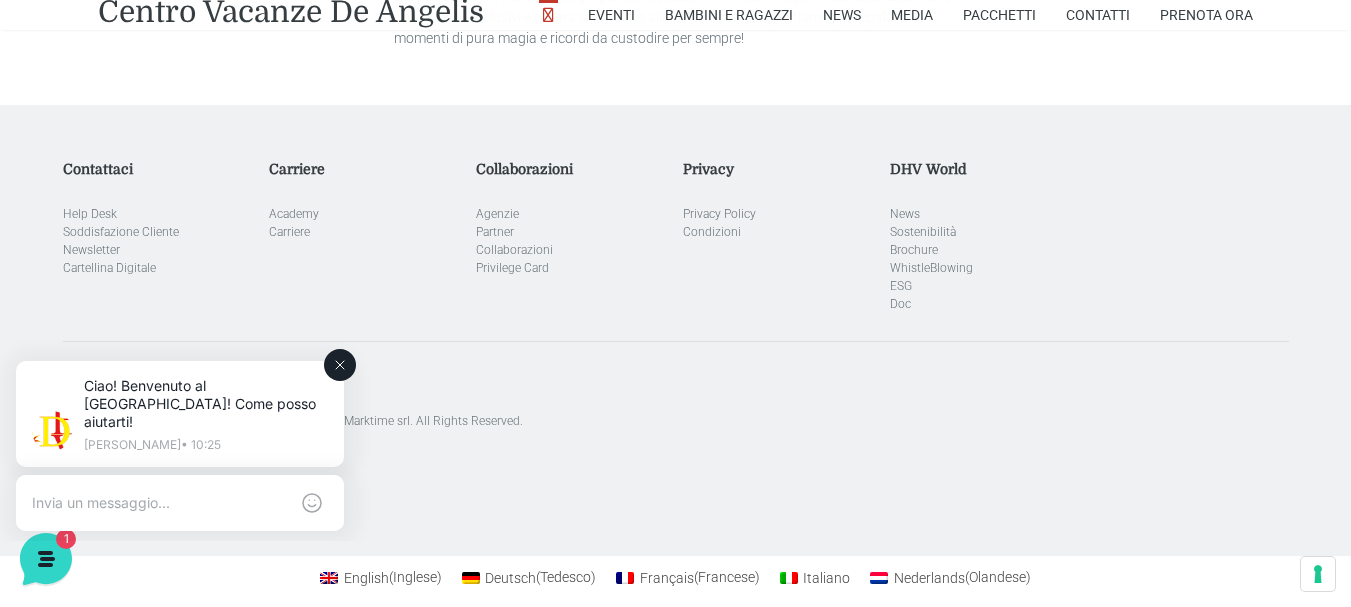 click at bounding box center (160, 503) 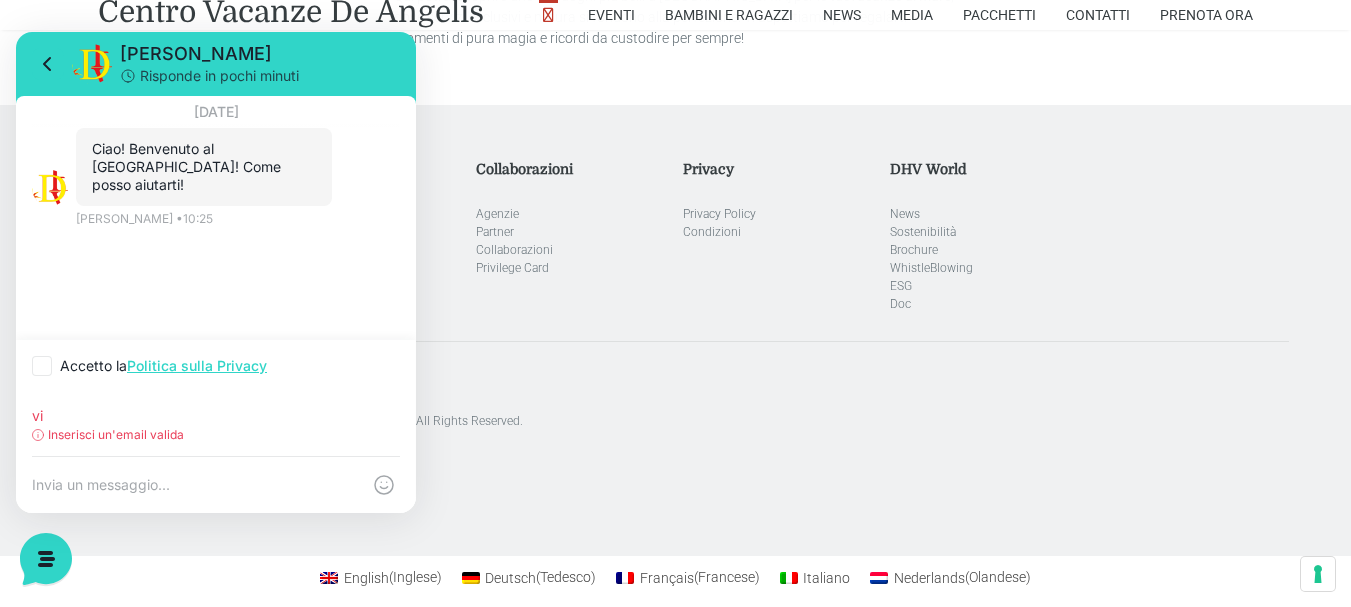 type on "v" 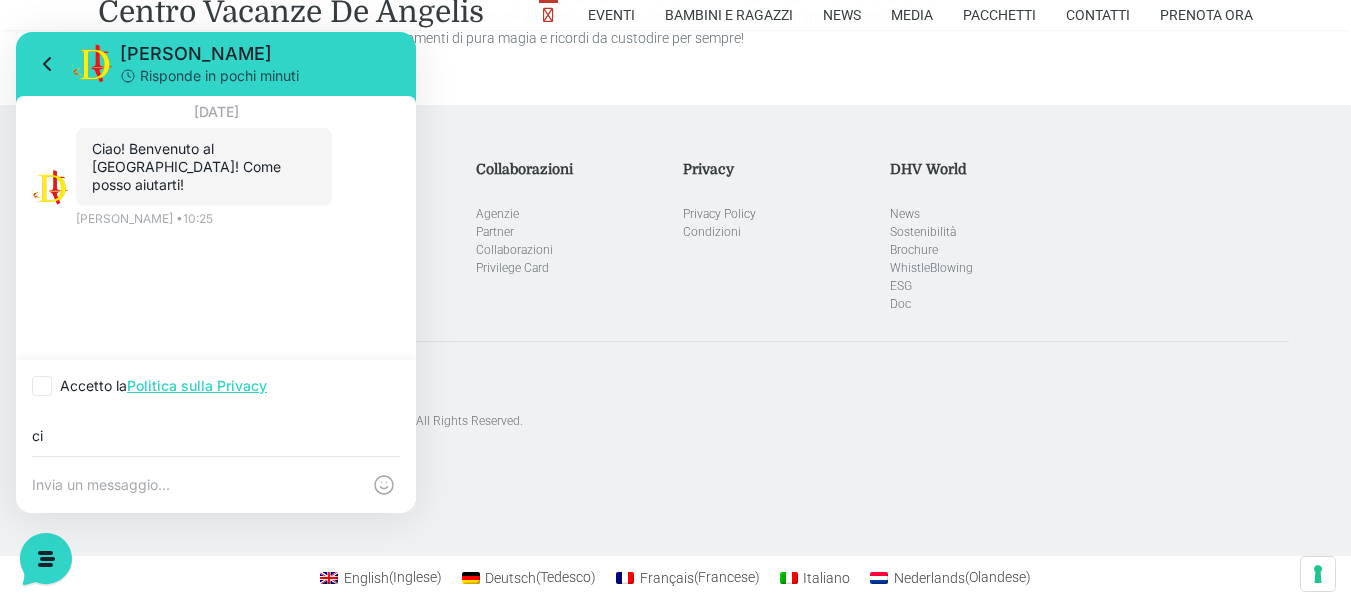 type on "c" 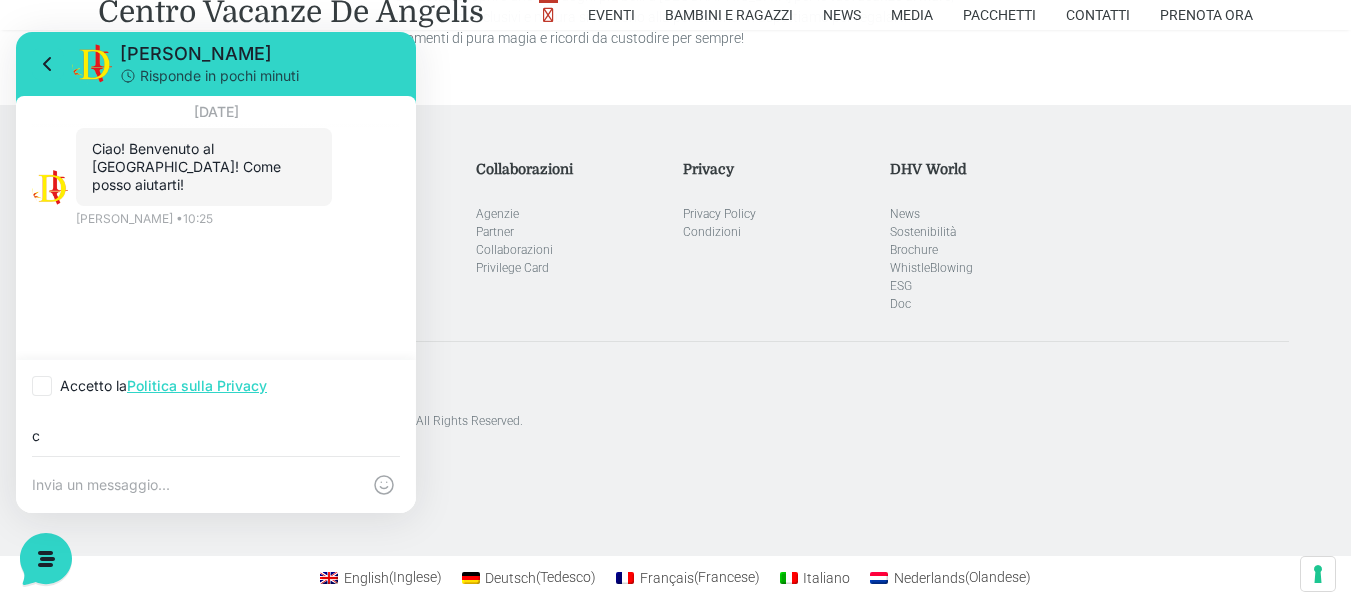 type 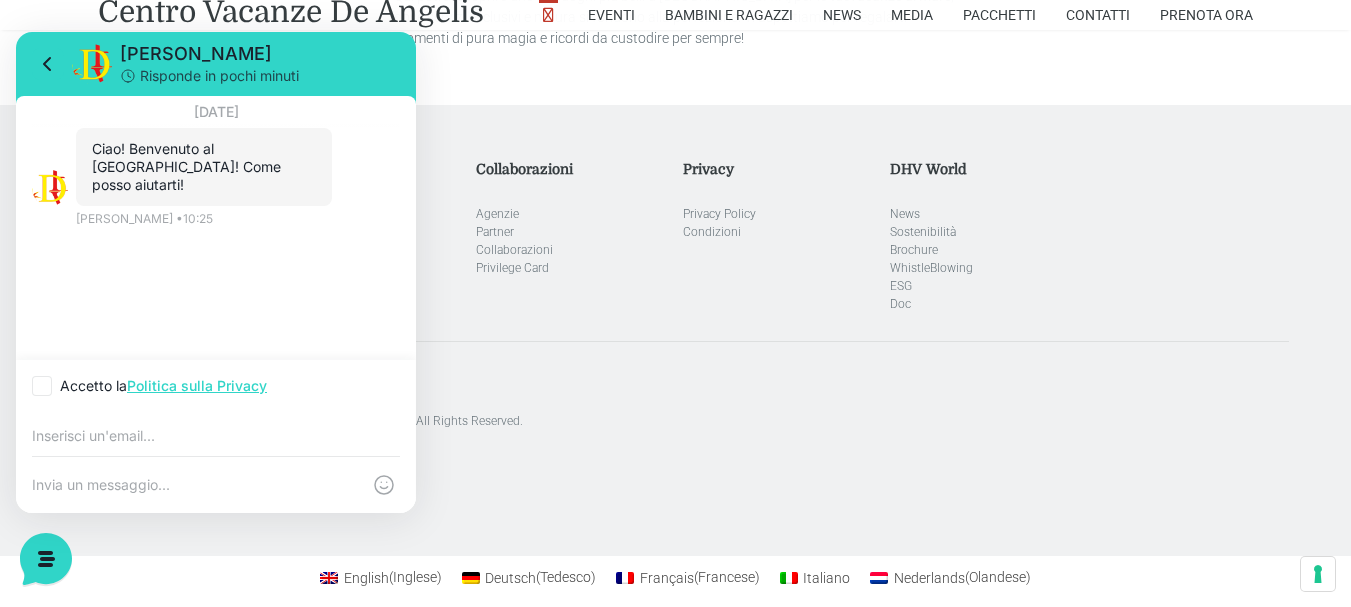 click at bounding box center [42, 386] 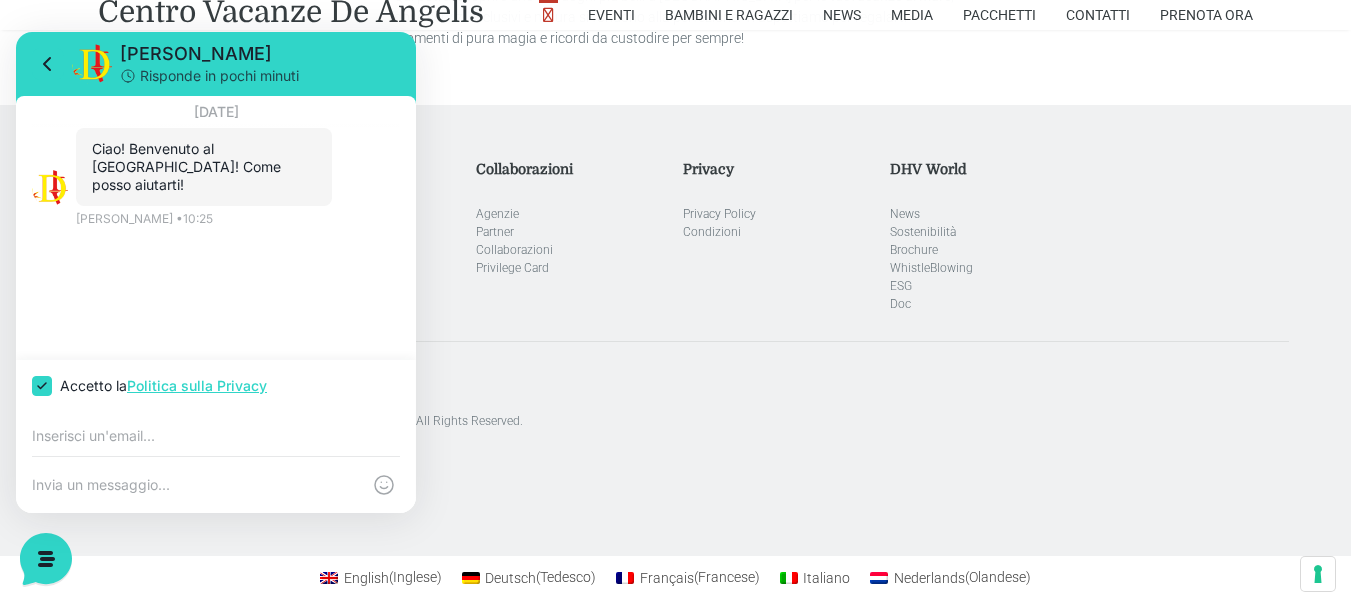 checkbox on "true" 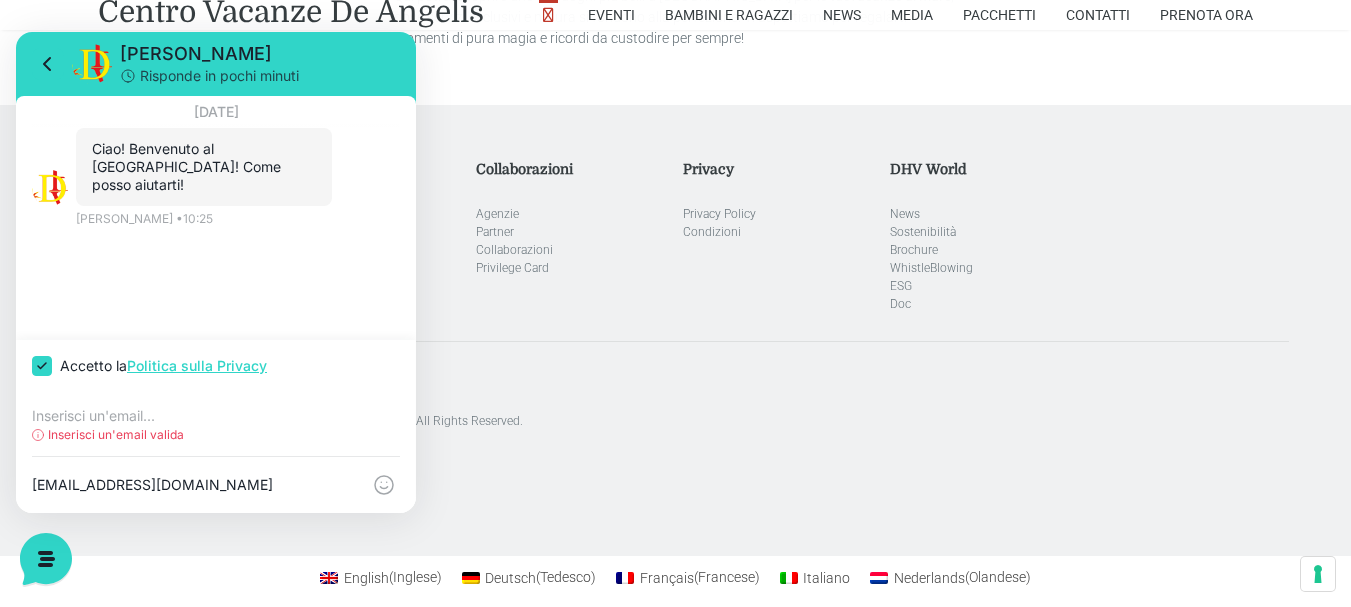 type on "vanessana2014@gmail.com" 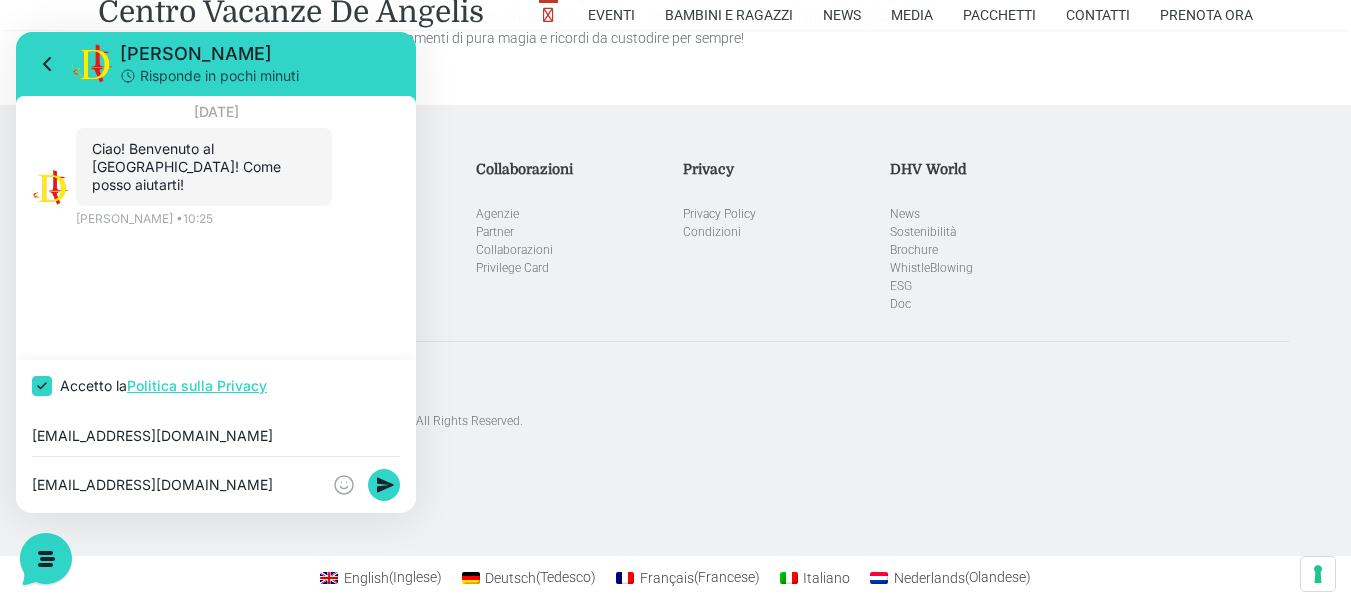 type on "vanessana2014@gmail.com" 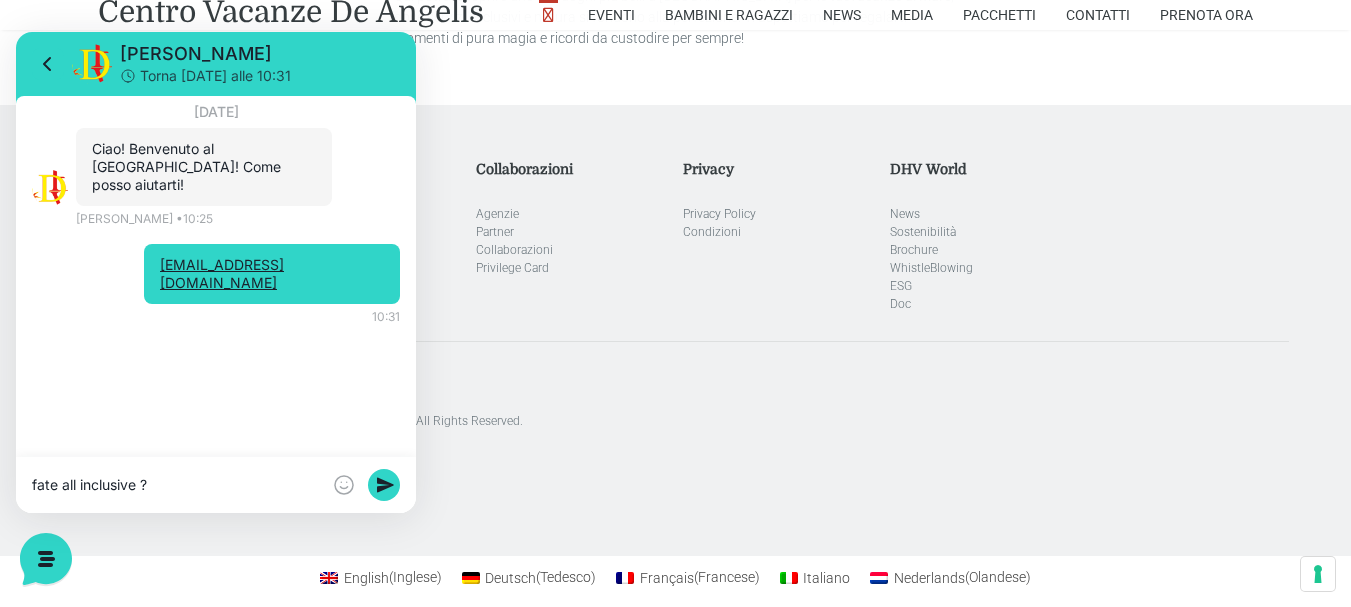 type on "fate all inclusive ?" 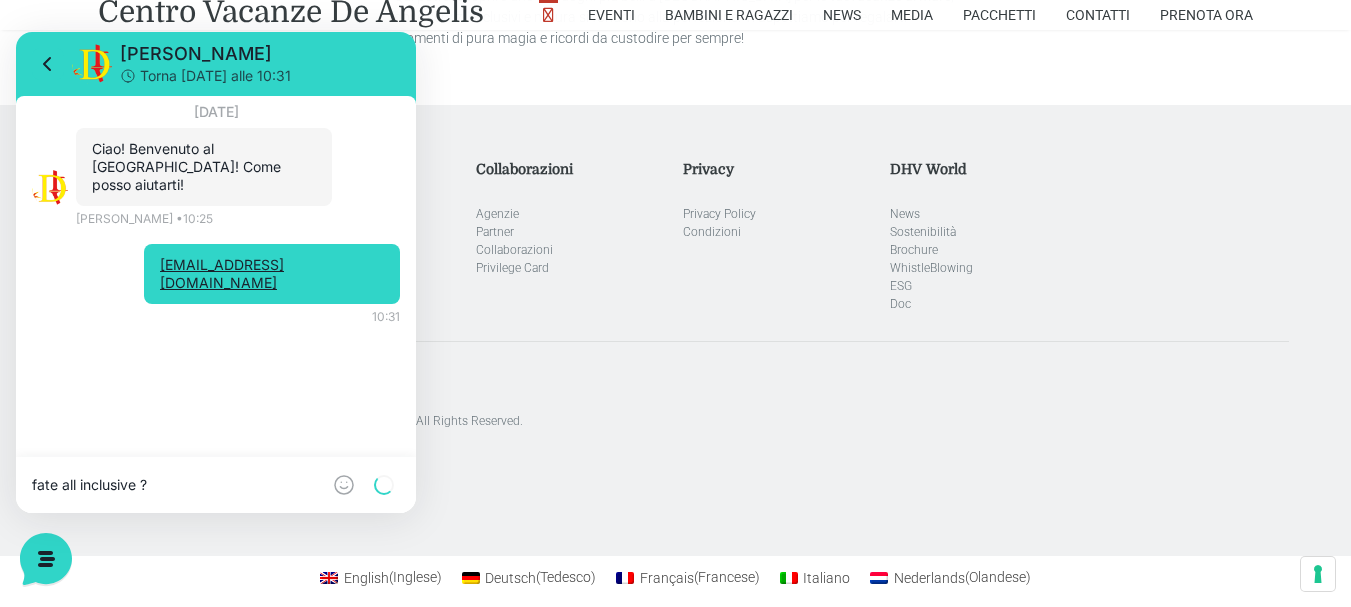 type 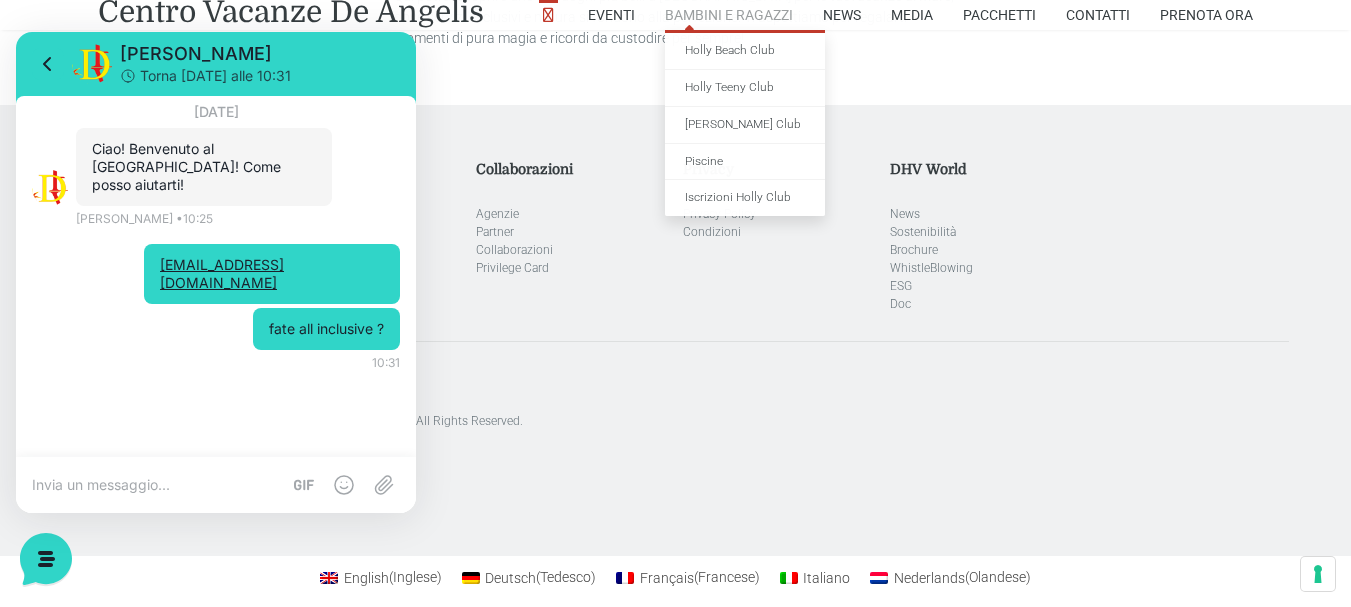 click on "Bambini e Ragazzi" at bounding box center [729, 15] 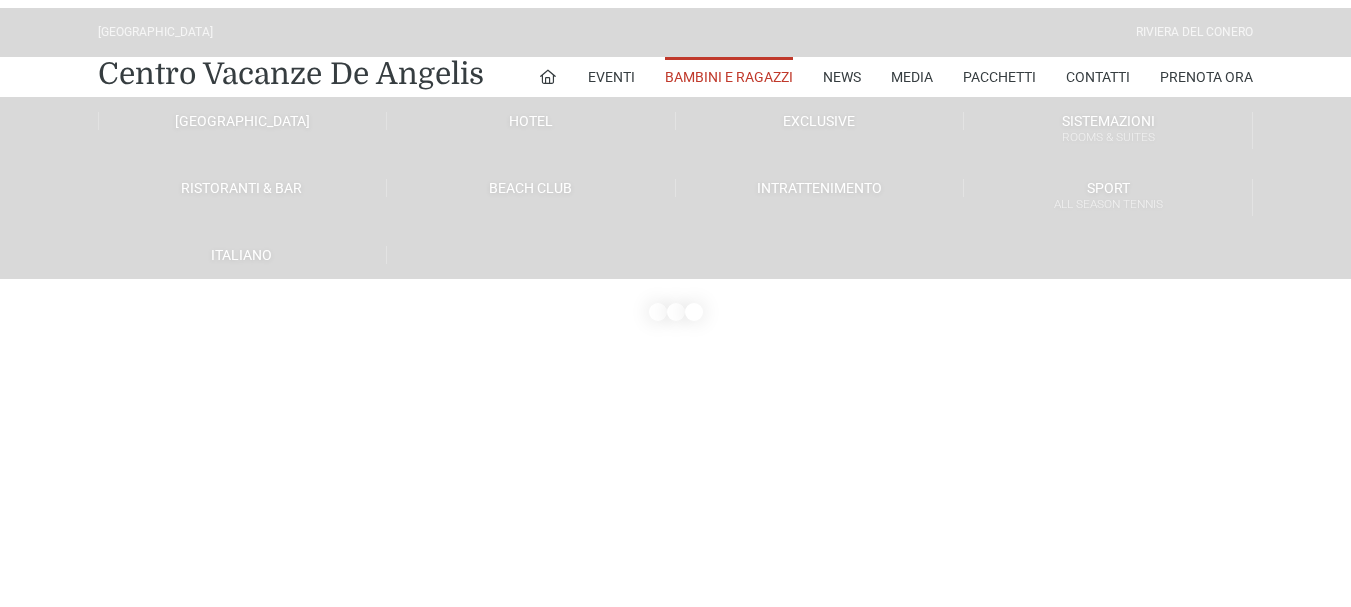 scroll, scrollTop: 0, scrollLeft: 0, axis: both 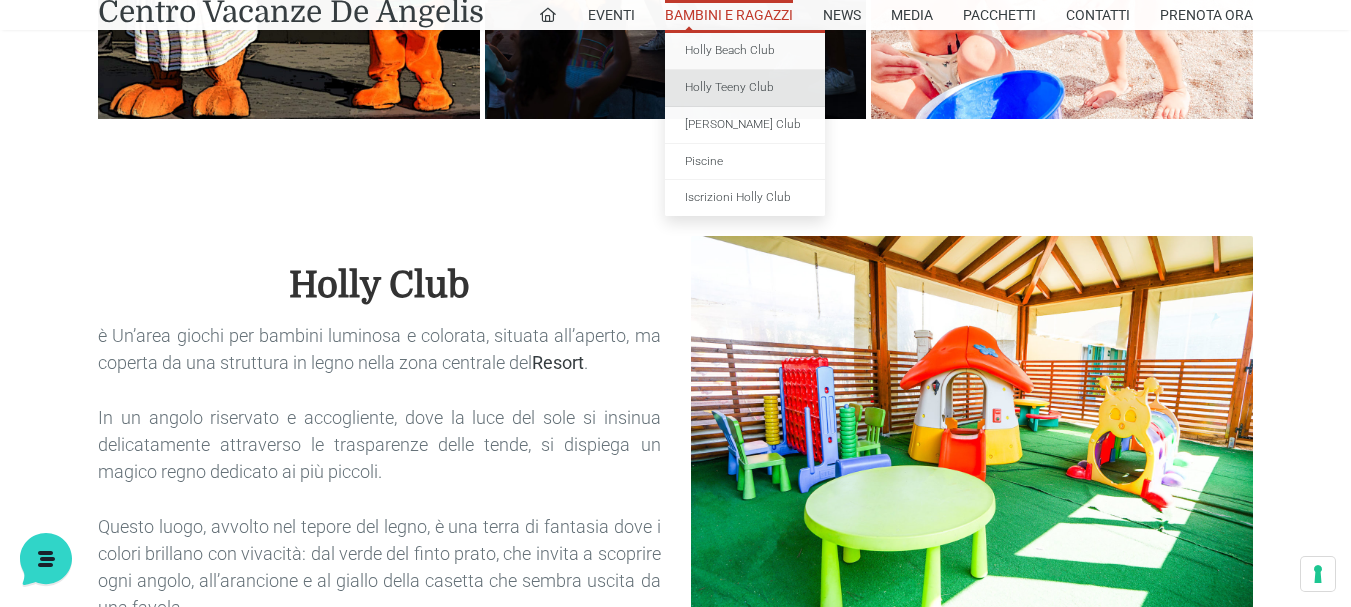 click on "Holly Teeny Club" at bounding box center [745, 88] 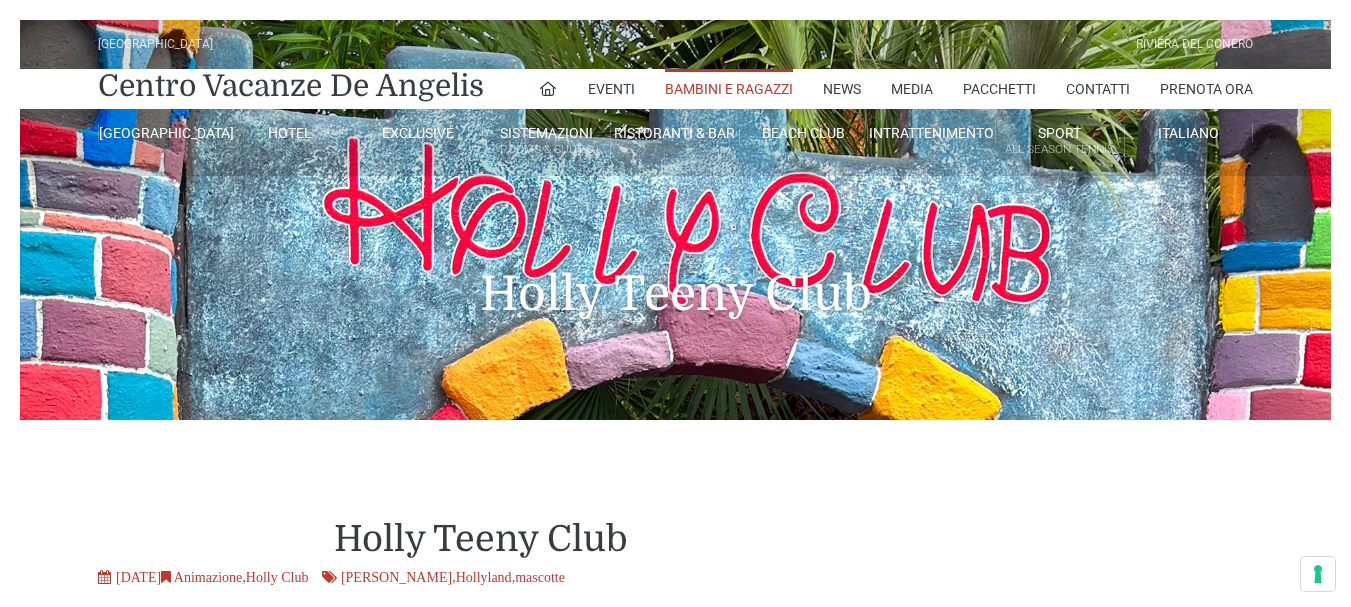 scroll, scrollTop: 200, scrollLeft: 0, axis: vertical 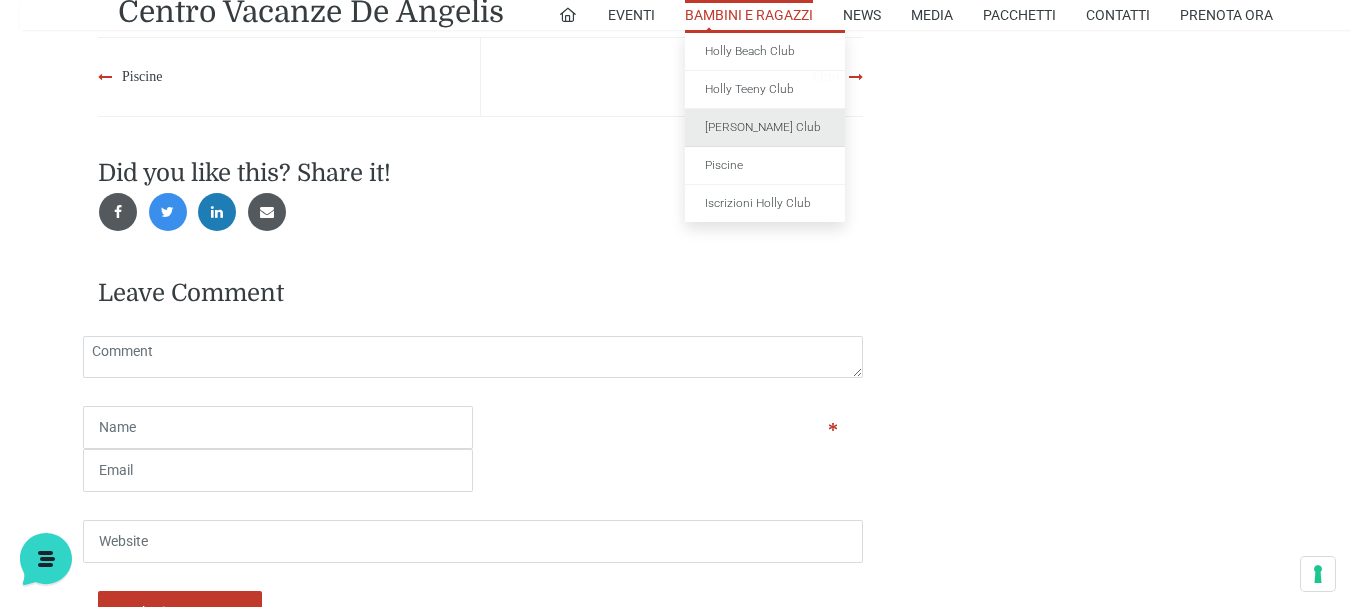 click on "[PERSON_NAME] Club" at bounding box center (765, 128) 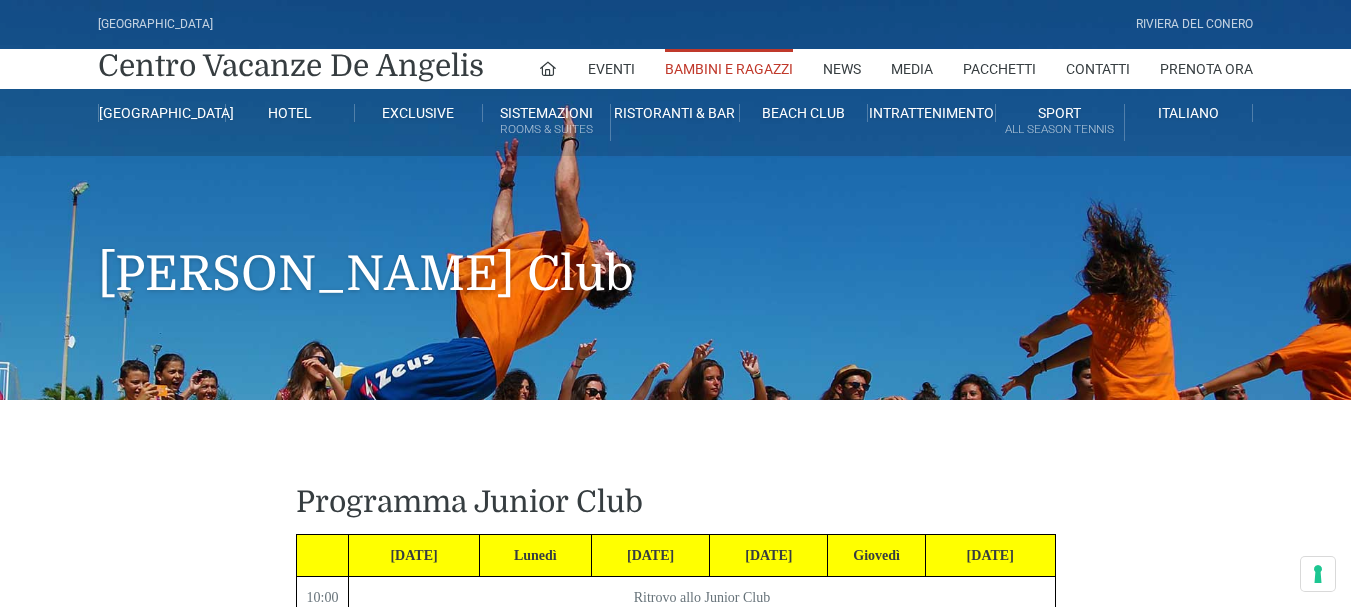 scroll, scrollTop: 0, scrollLeft: 0, axis: both 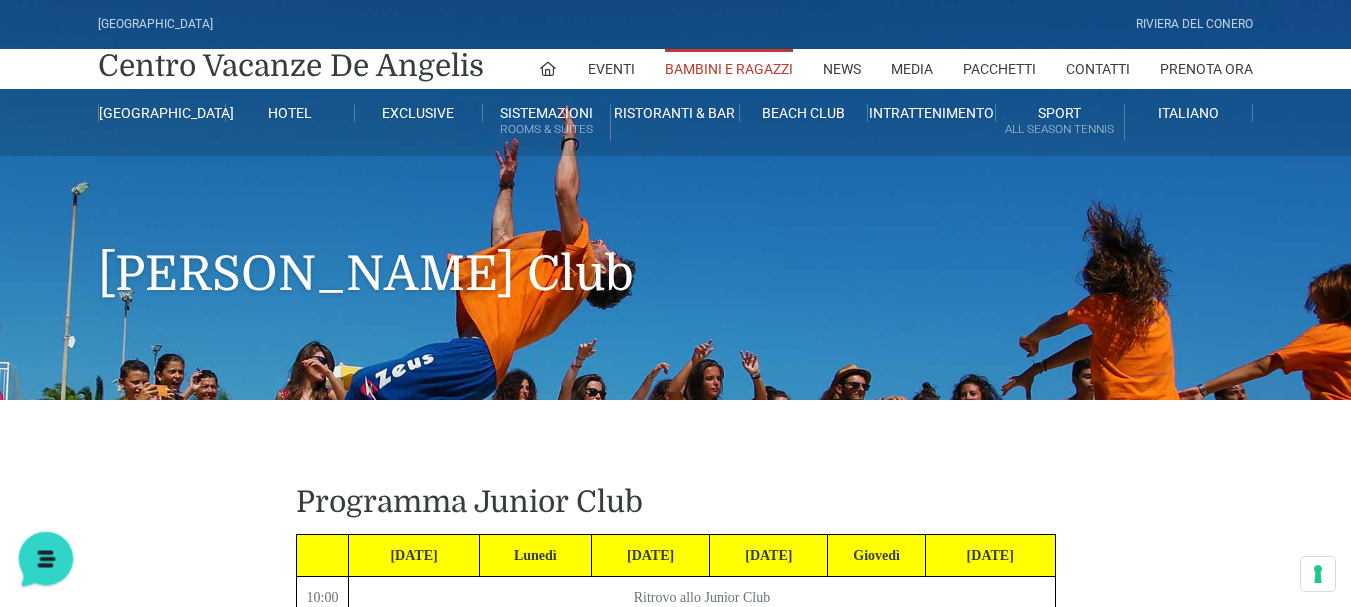 click 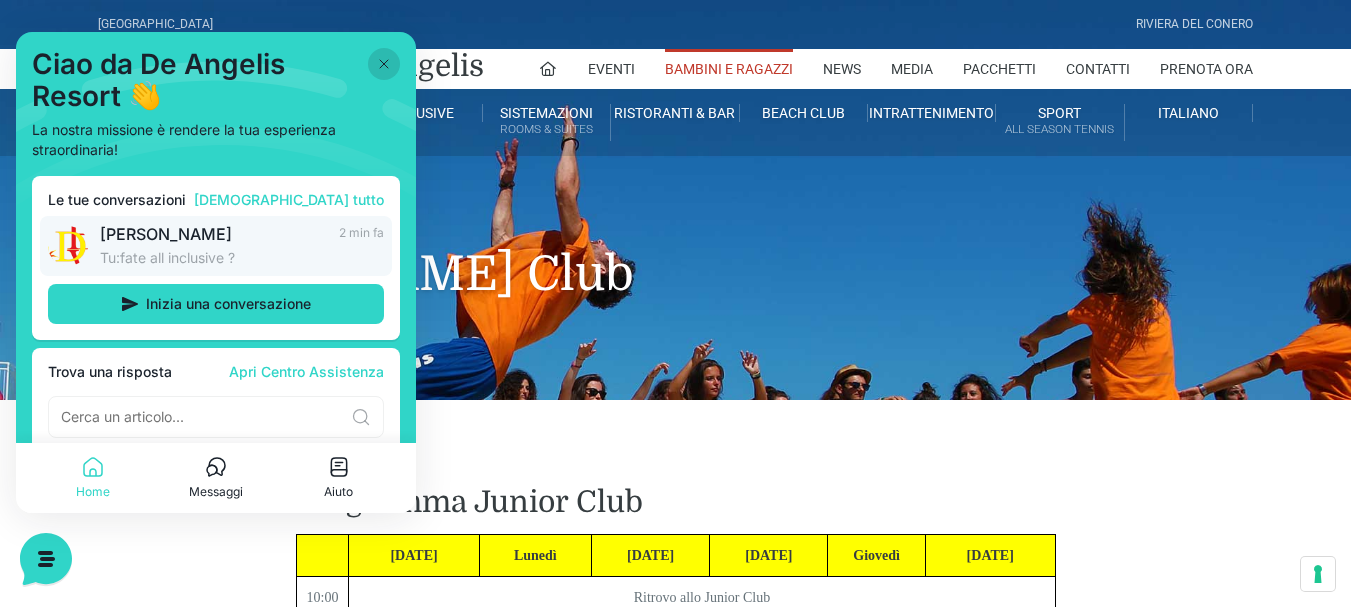 scroll, scrollTop: 27, scrollLeft: 0, axis: vertical 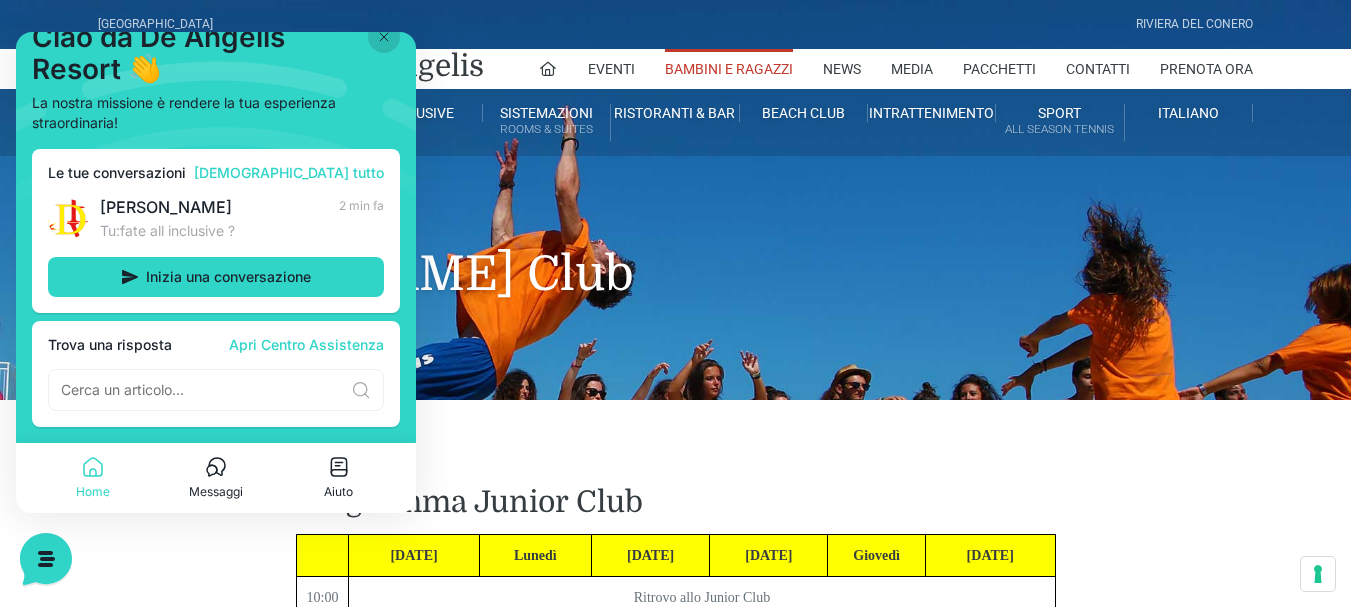 click on "Villaggio Hotel Resort
Riviera Del Conero" at bounding box center [676, 24] 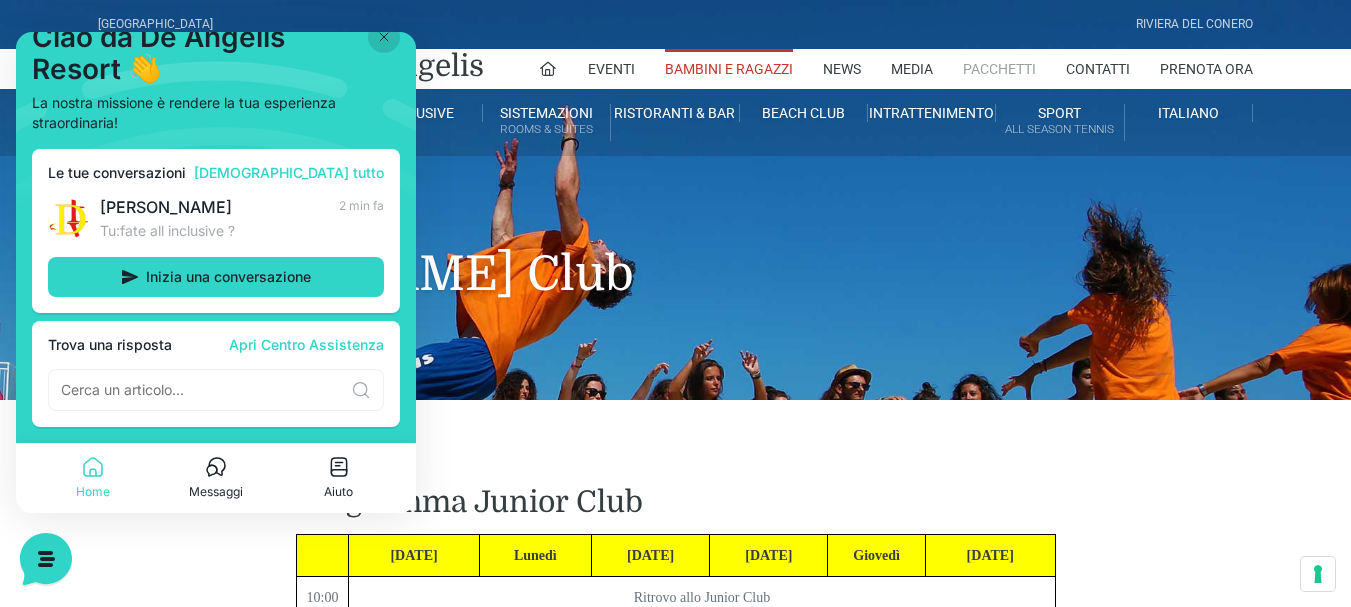 click on "Pacchetti" at bounding box center (999, 69) 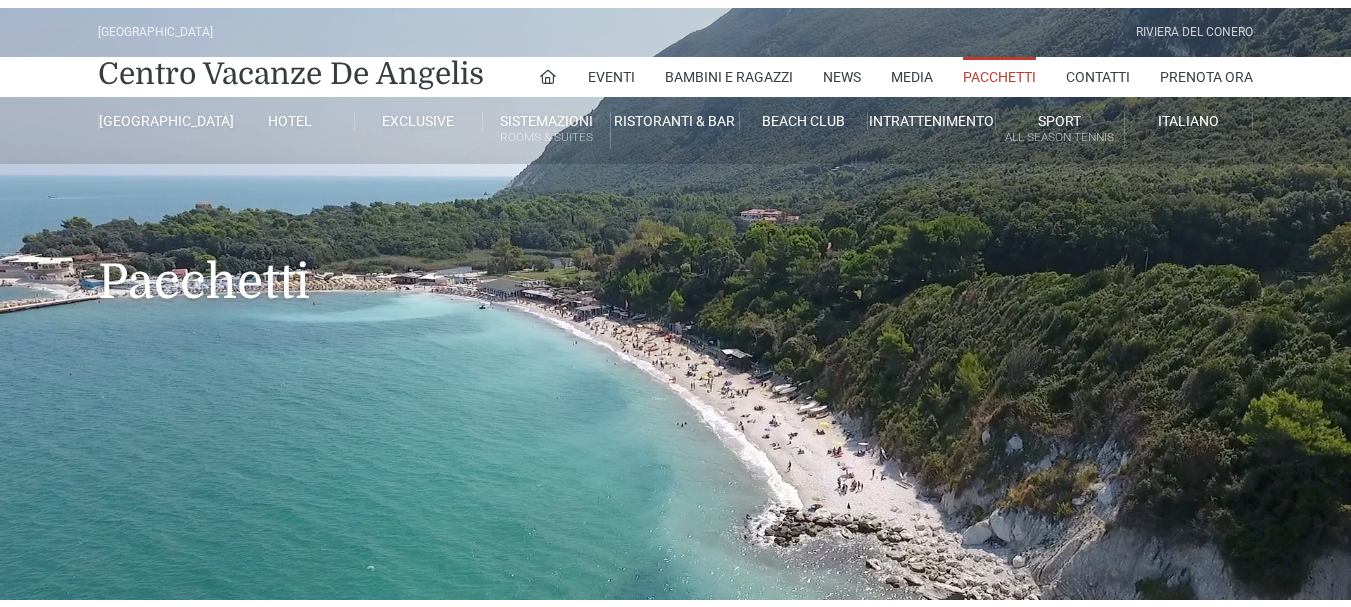 scroll, scrollTop: 0, scrollLeft: 0, axis: both 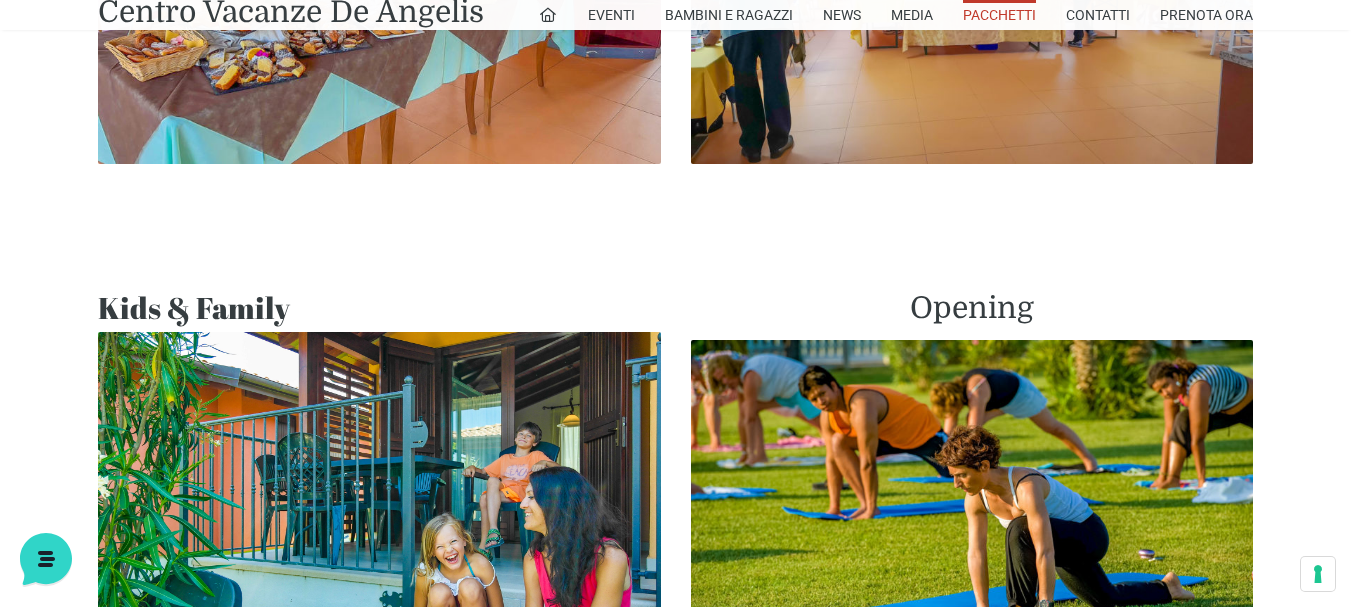 click at bounding box center [379, 519] 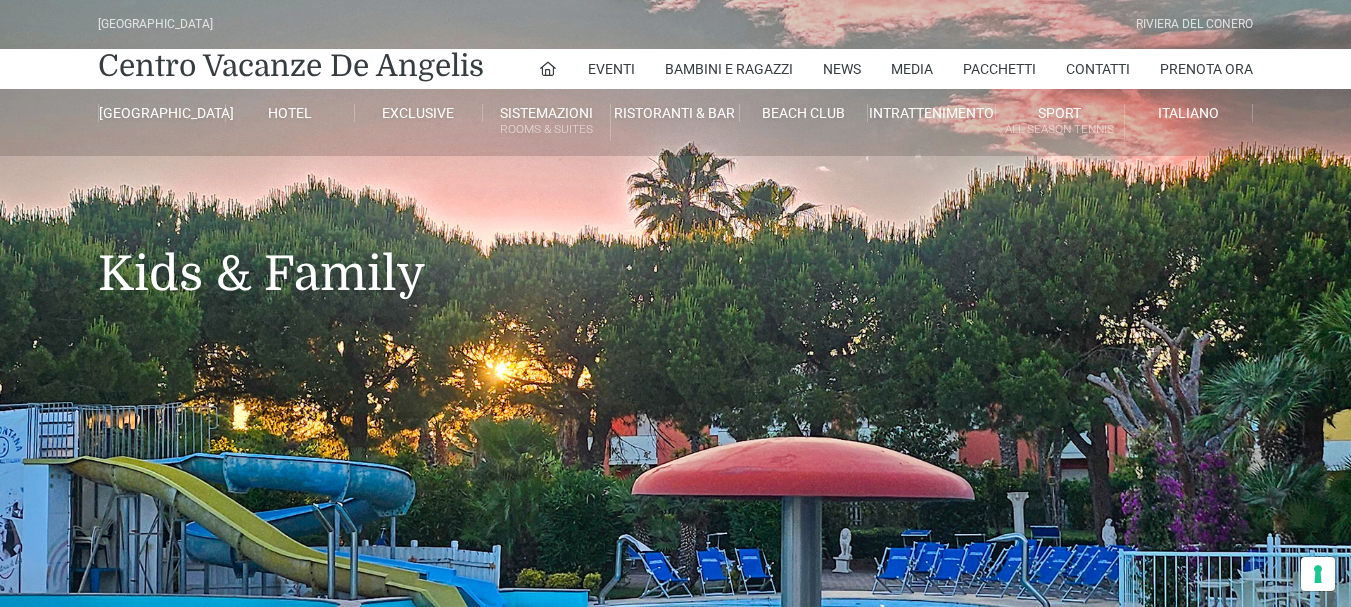 scroll, scrollTop: 500, scrollLeft: 0, axis: vertical 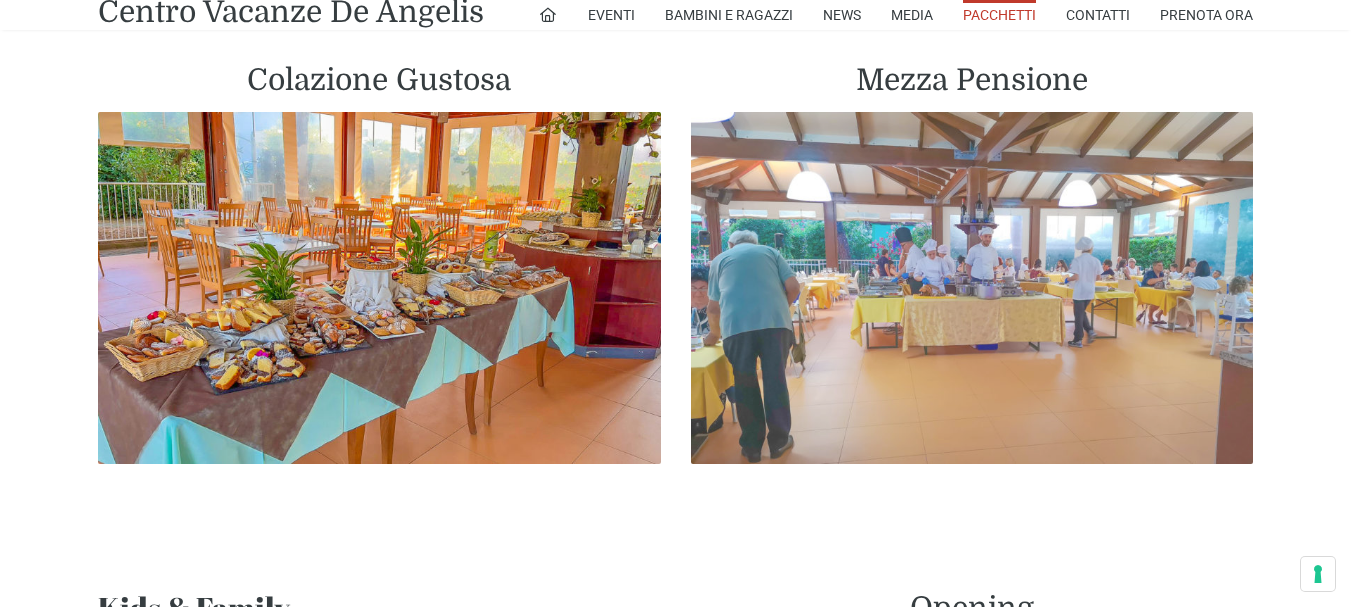 click at bounding box center (972, 288) 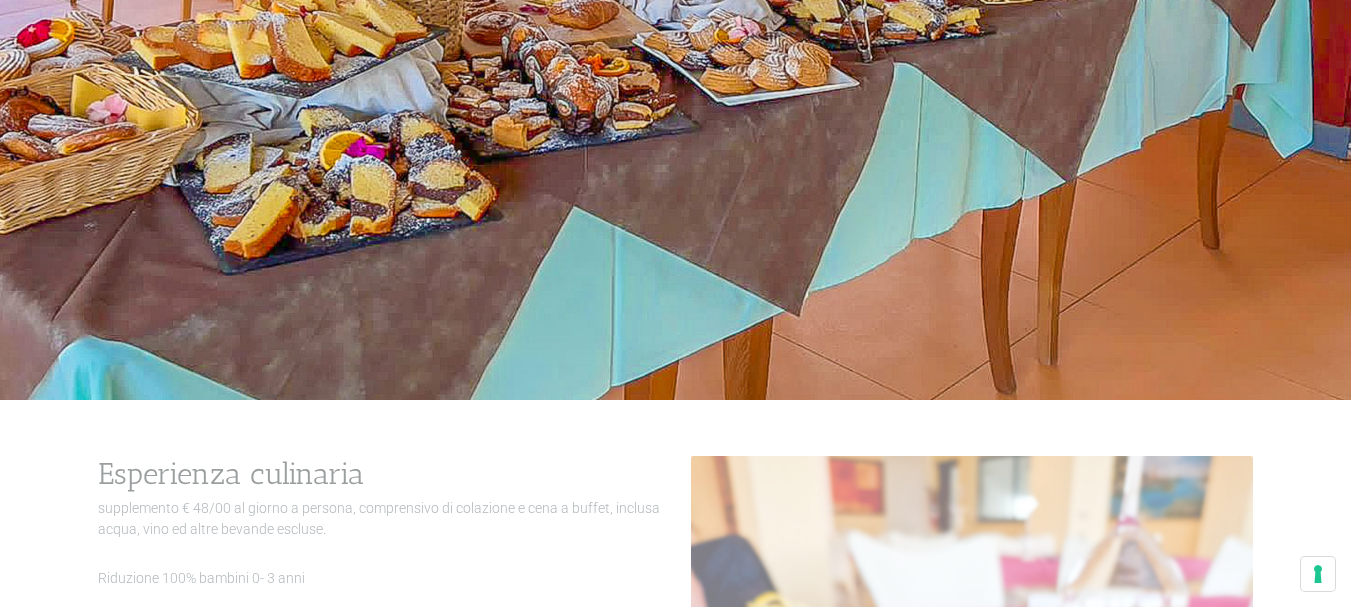 scroll, scrollTop: 692, scrollLeft: 0, axis: vertical 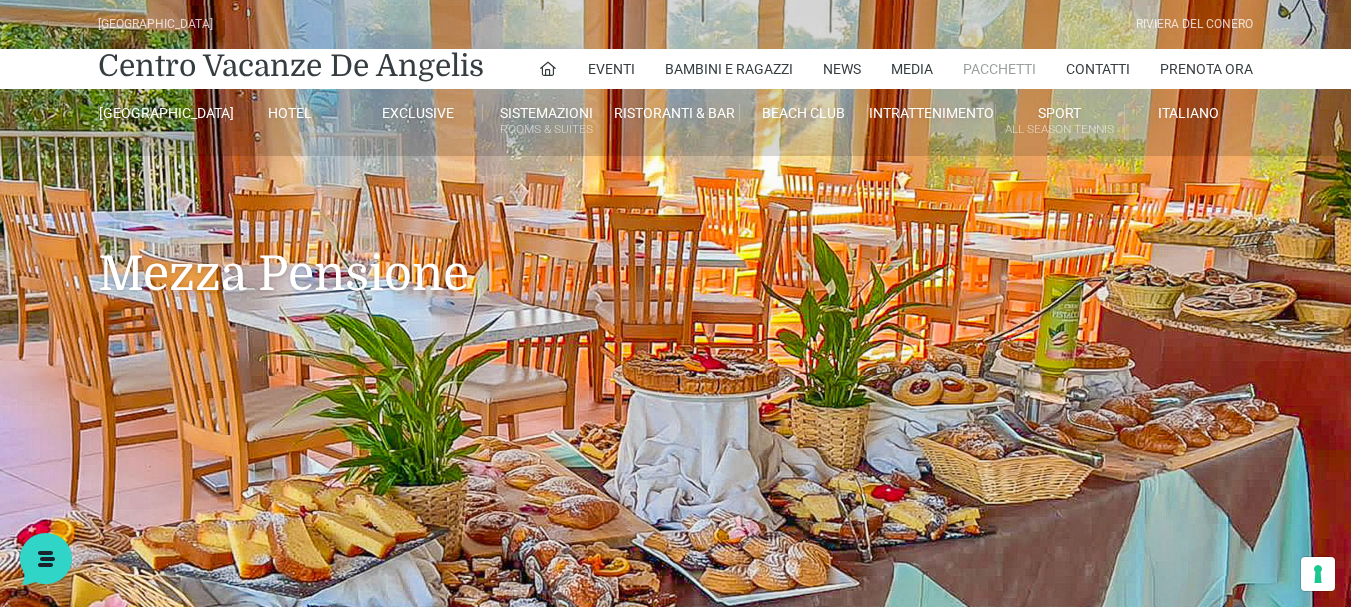 click on "Pacchetti" at bounding box center [999, 69] 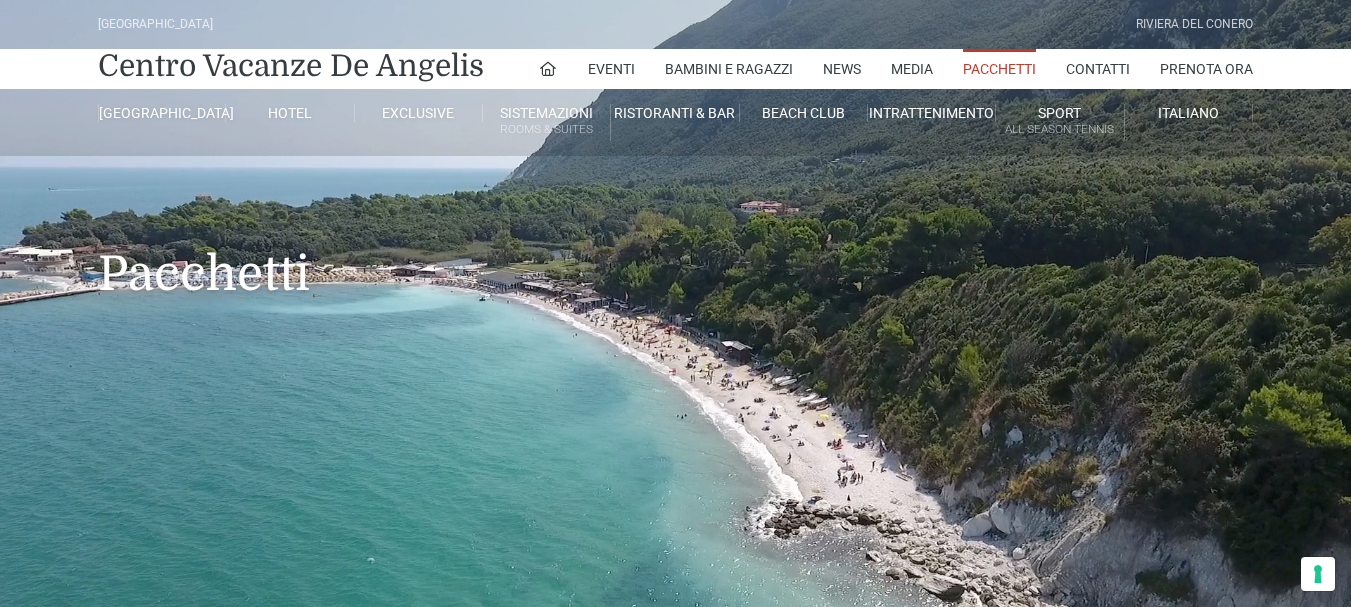 scroll, scrollTop: 0, scrollLeft: 0, axis: both 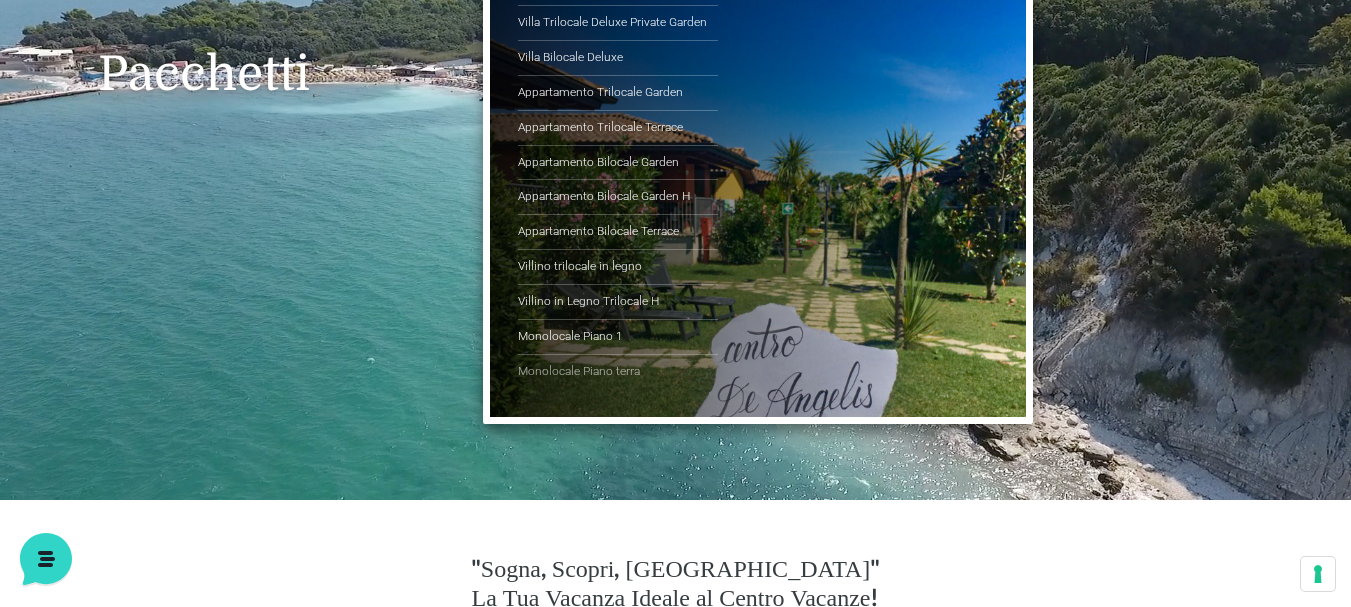 click on "Monolocale Piano terra" at bounding box center (618, 372) 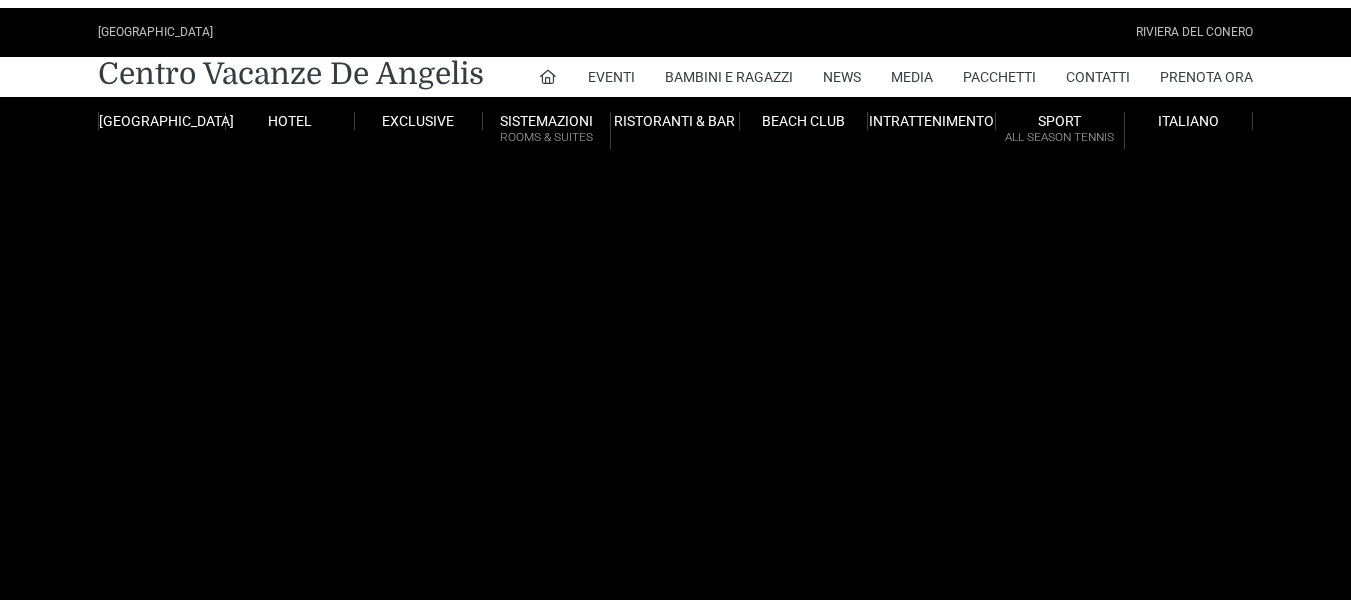 scroll, scrollTop: 0, scrollLeft: 0, axis: both 